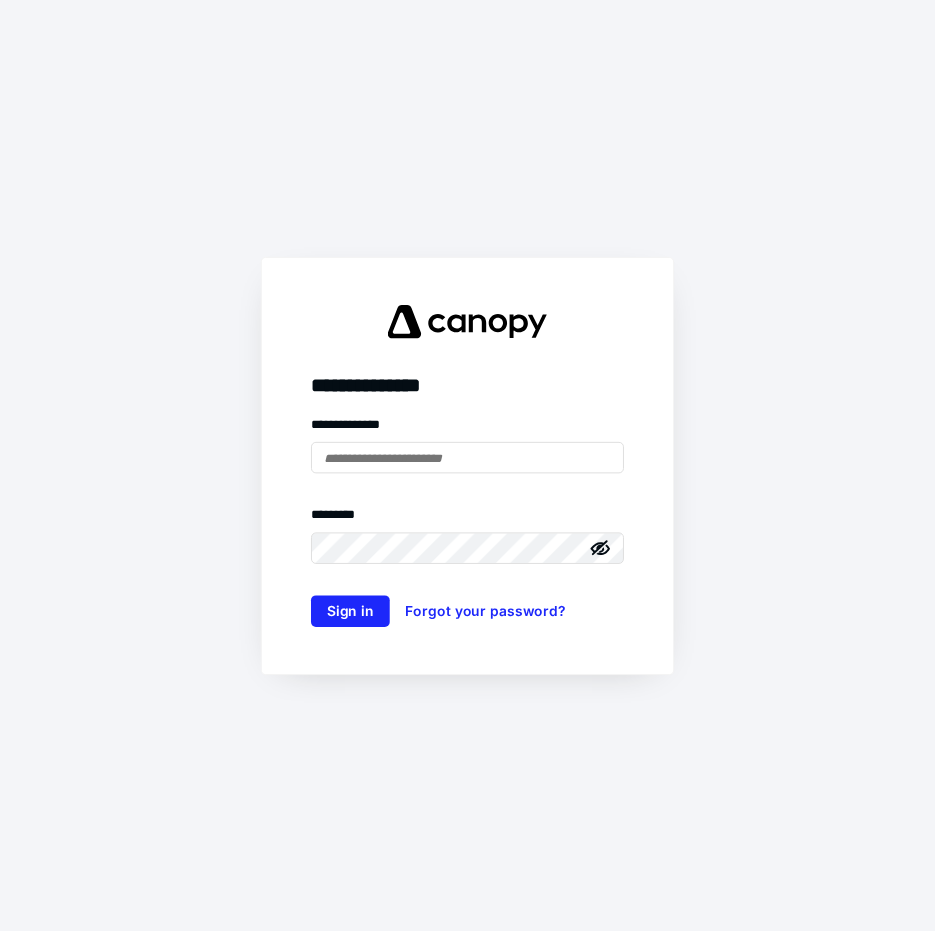scroll, scrollTop: 0, scrollLeft: 0, axis: both 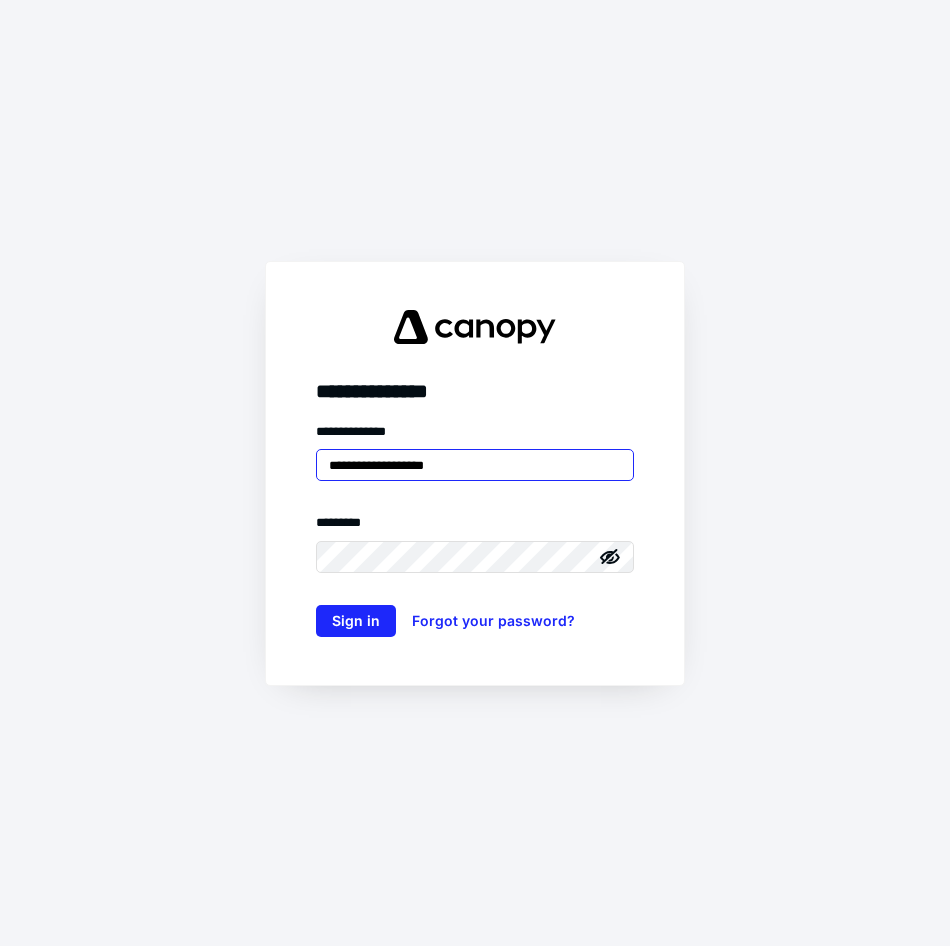 type on "**********" 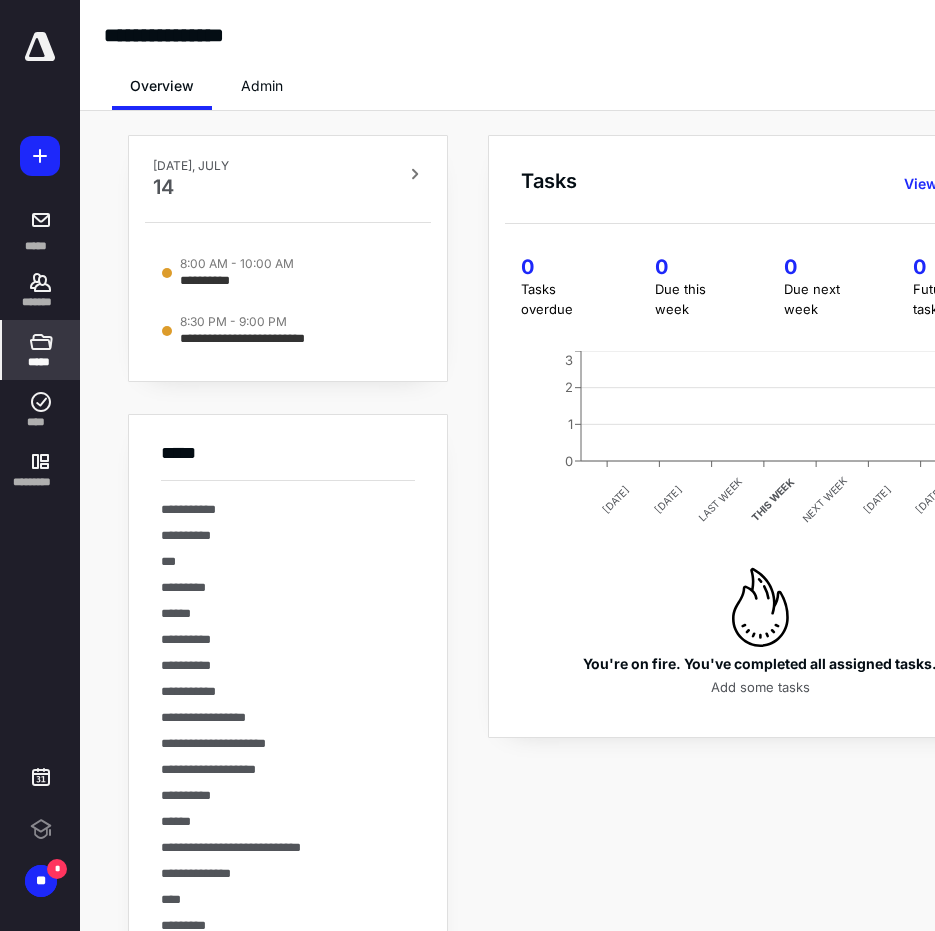 click on "*****" at bounding box center [41, 350] 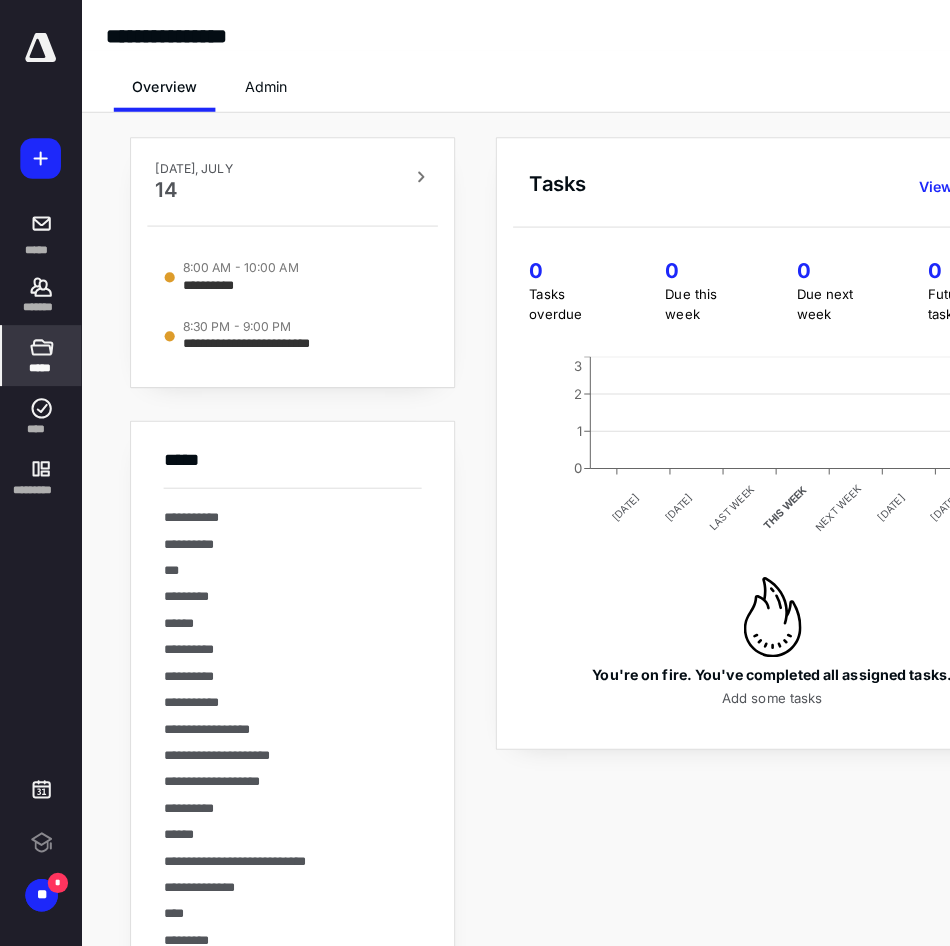scroll, scrollTop: 0, scrollLeft: 0, axis: both 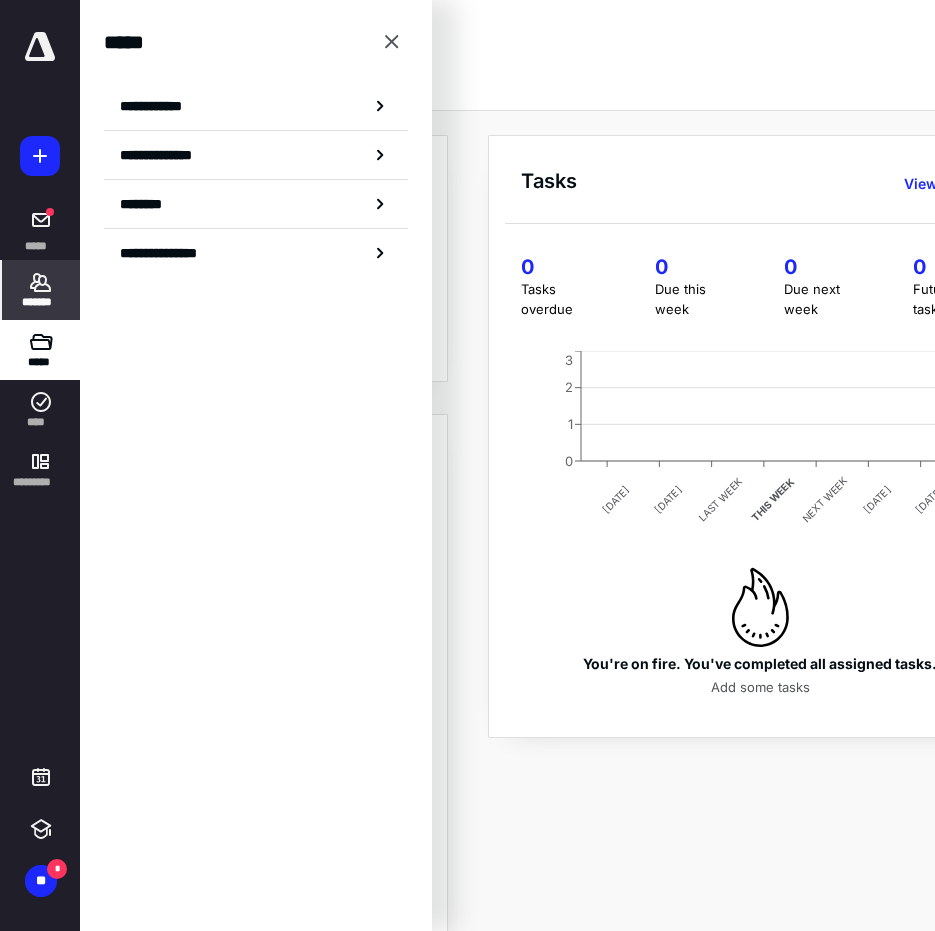 click 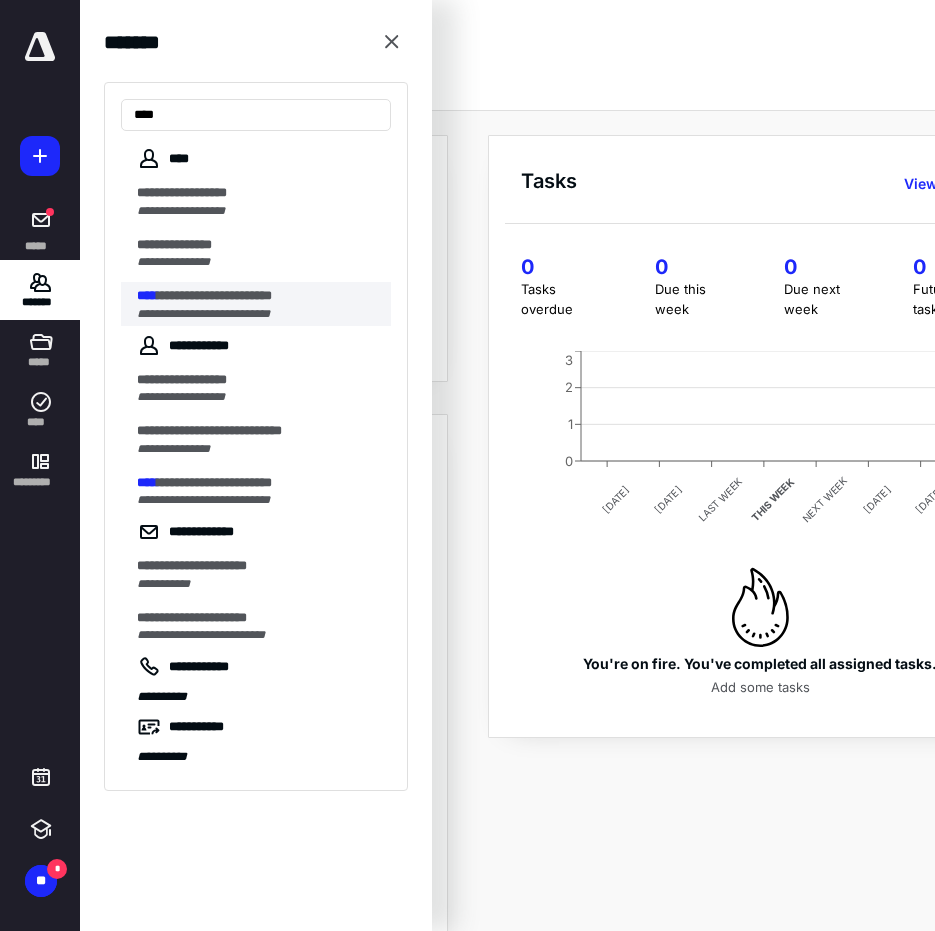 type on "****" 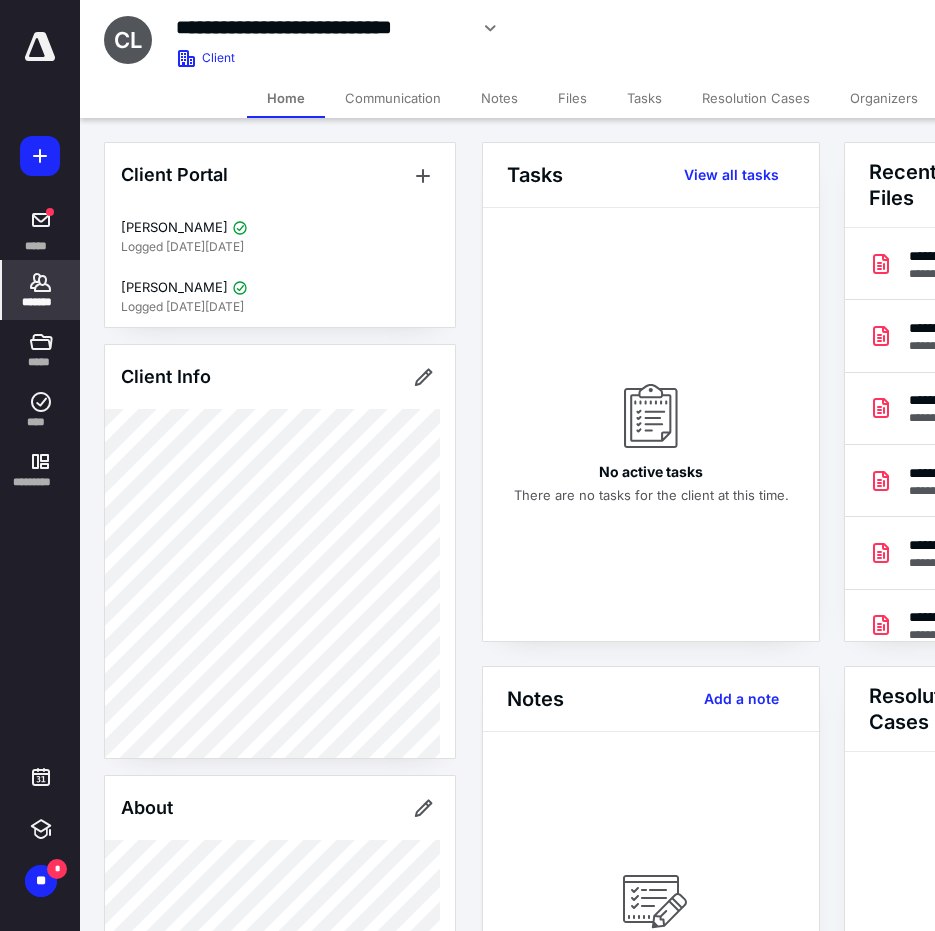 click on "Files" at bounding box center [572, 98] 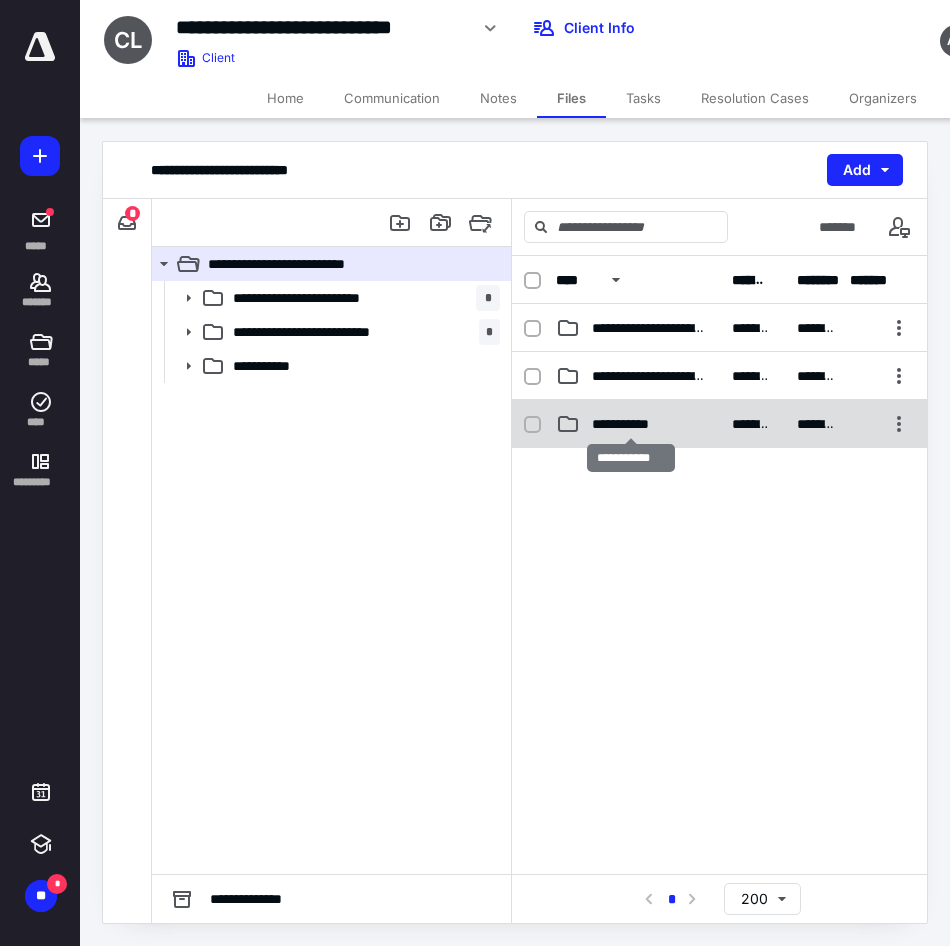 click on "**********" at bounding box center (631, 424) 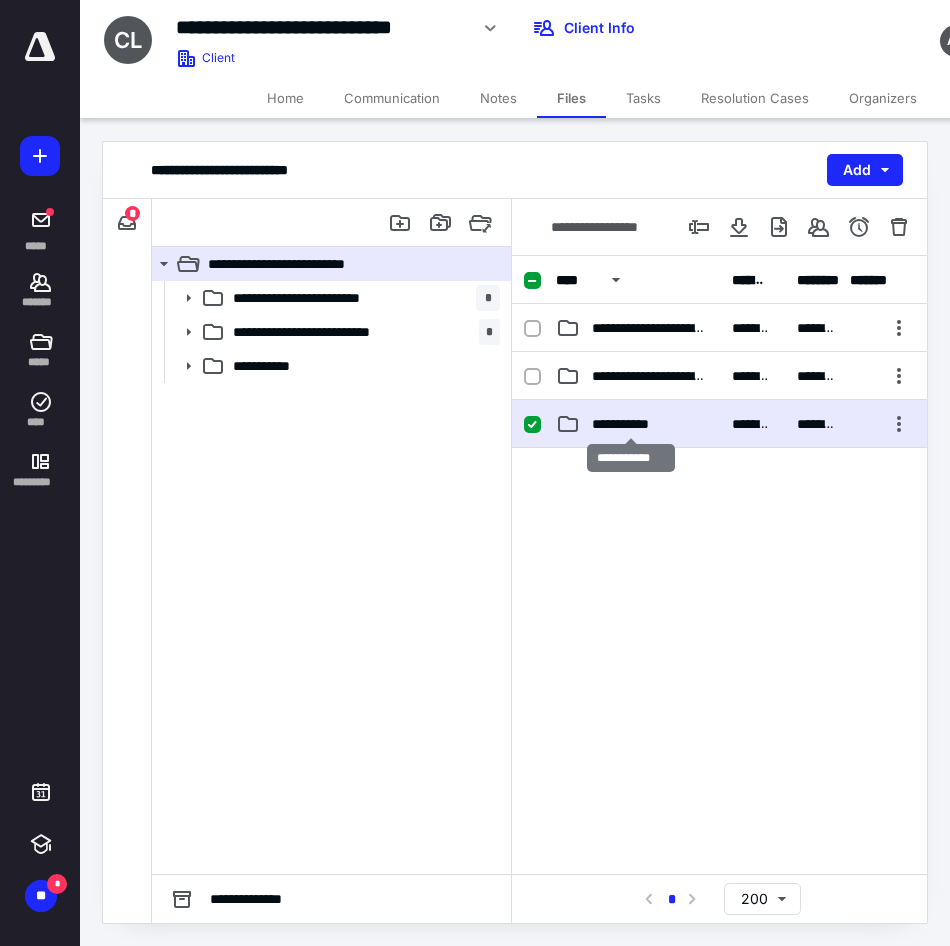 click on "**********" at bounding box center (631, 424) 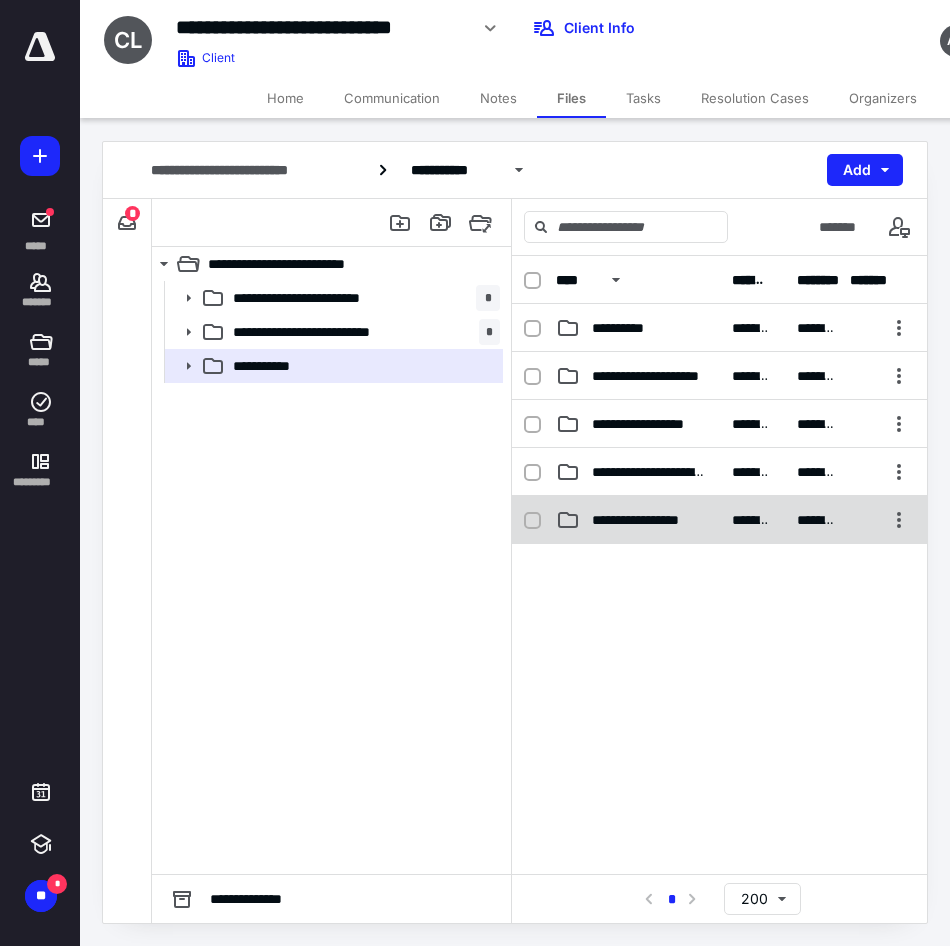 click on "**********" at bounding box center (719, 520) 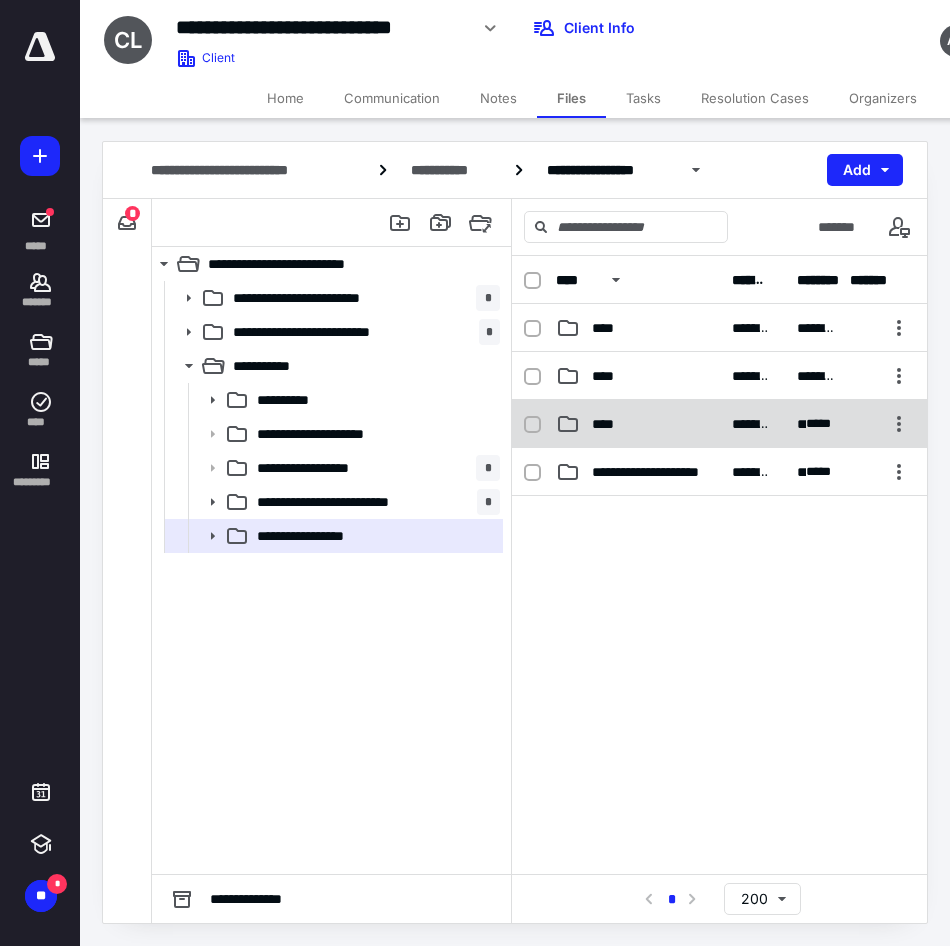 click on "**********" at bounding box center (719, 424) 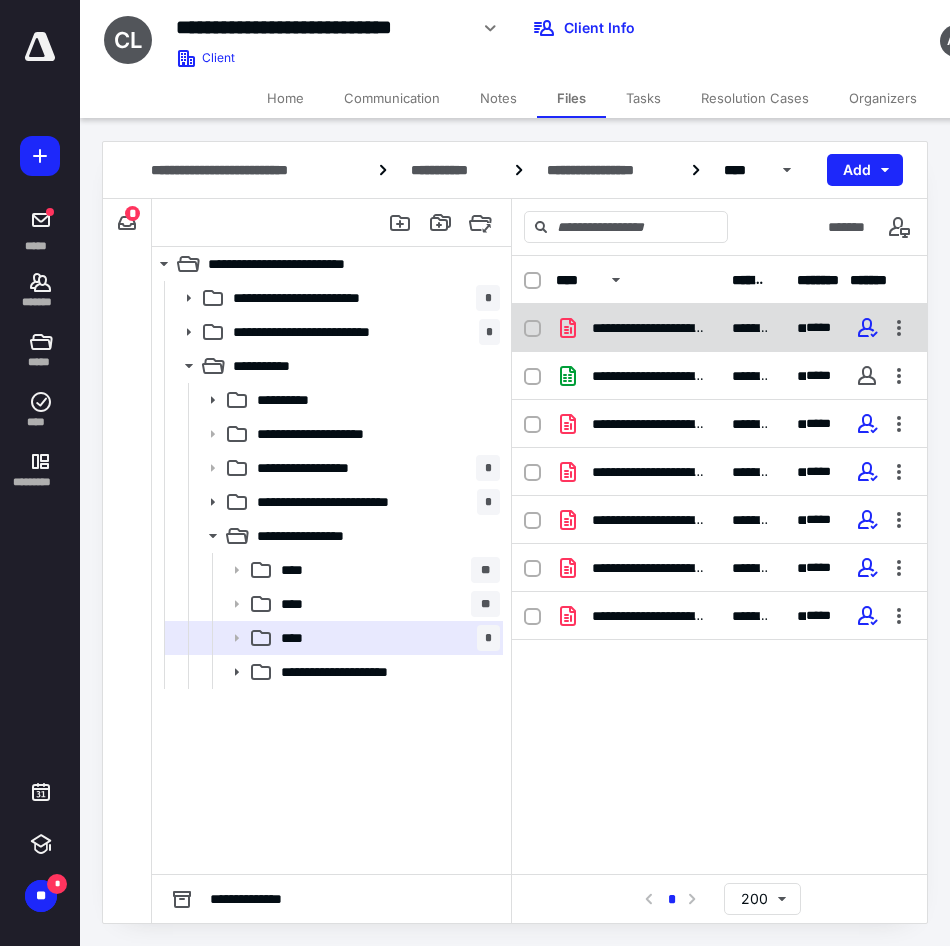click on "**********" at bounding box center (650, 328) 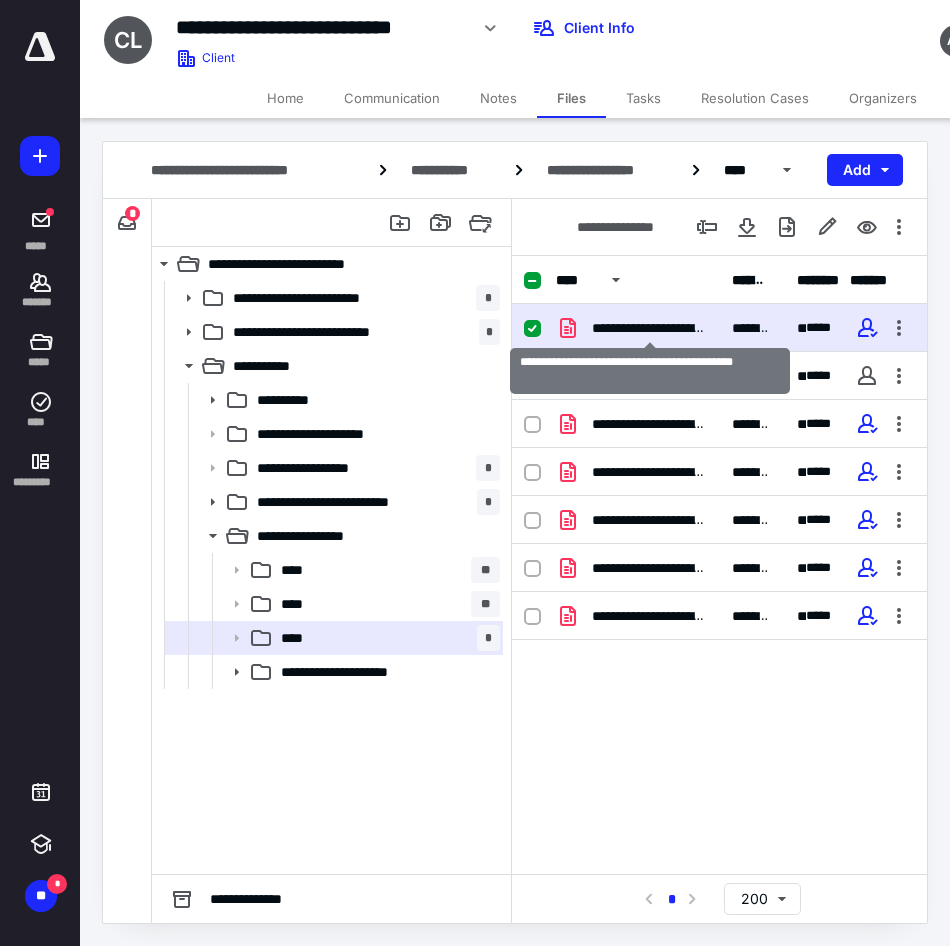 click on "**********" at bounding box center [650, 328] 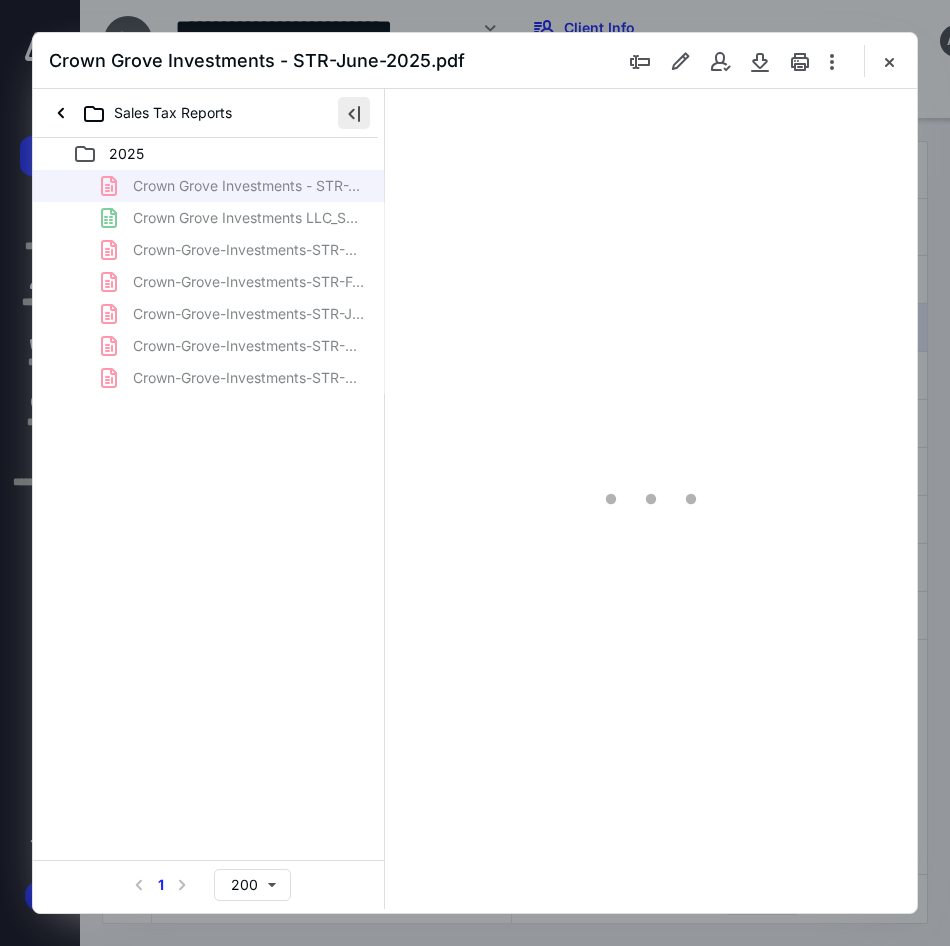 click at bounding box center [354, 113] 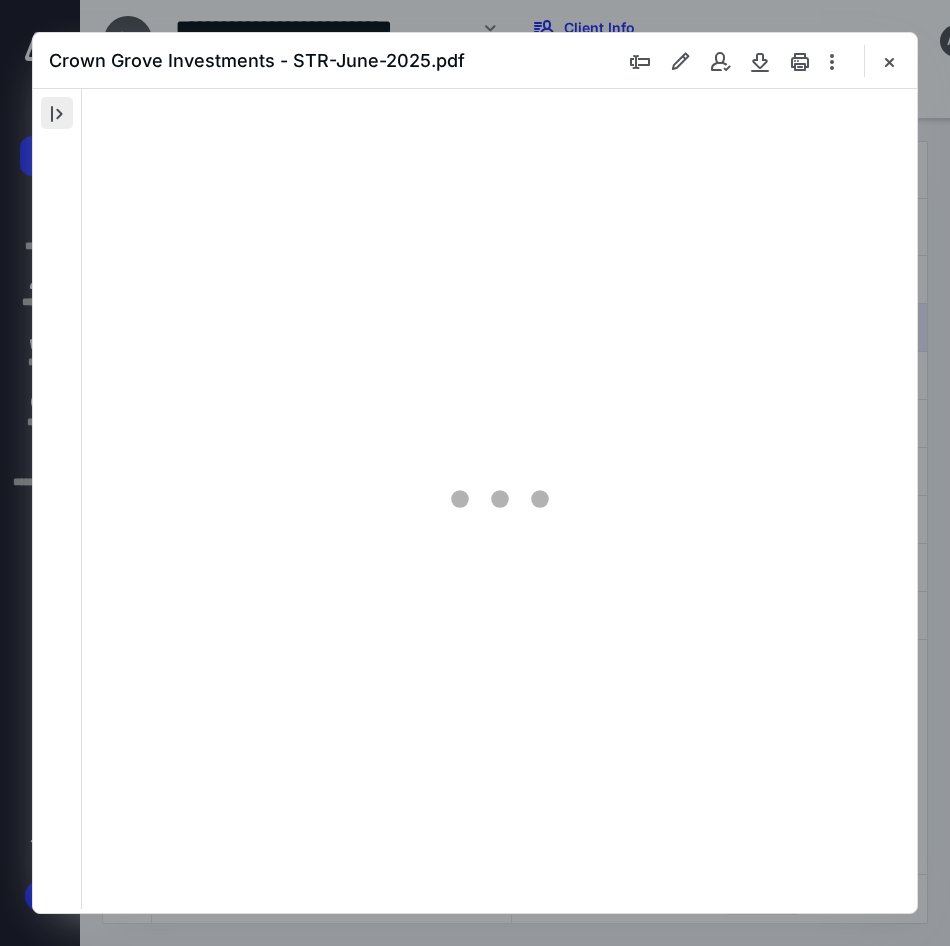 scroll, scrollTop: 0, scrollLeft: 0, axis: both 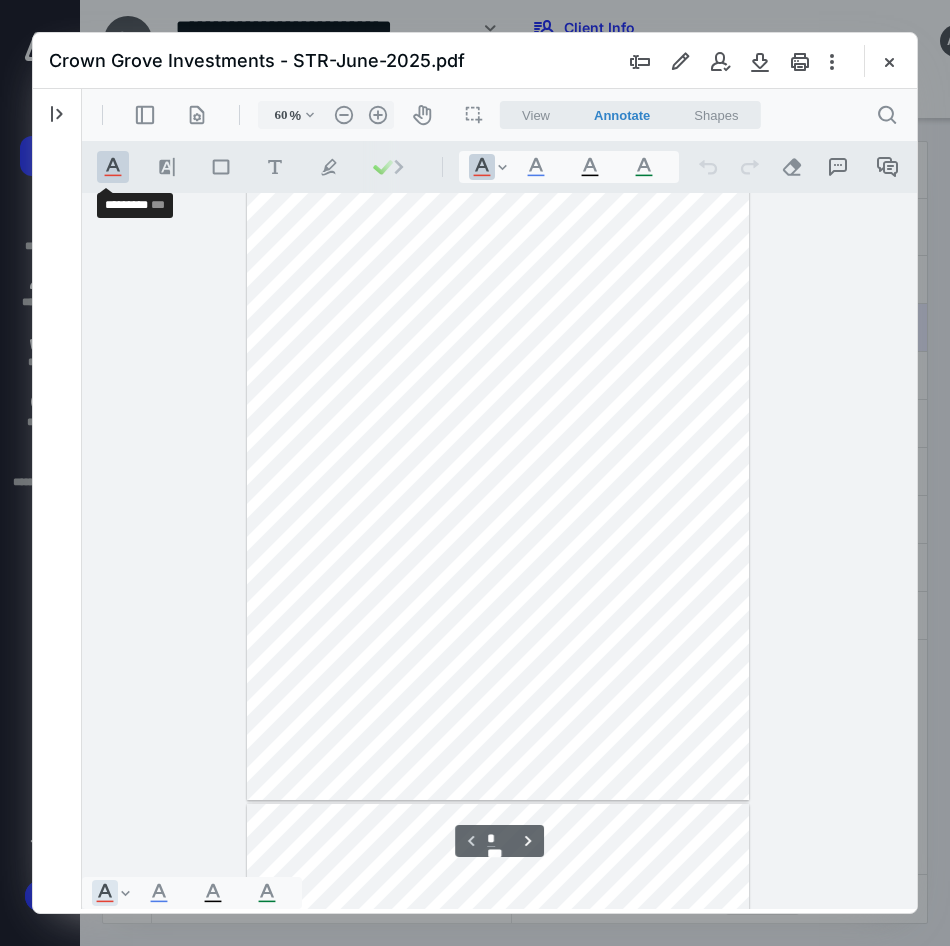 click on ".cls-1{fill:#abb0c4;} icon - tool - text manipulation - underline" at bounding box center [113, 167] 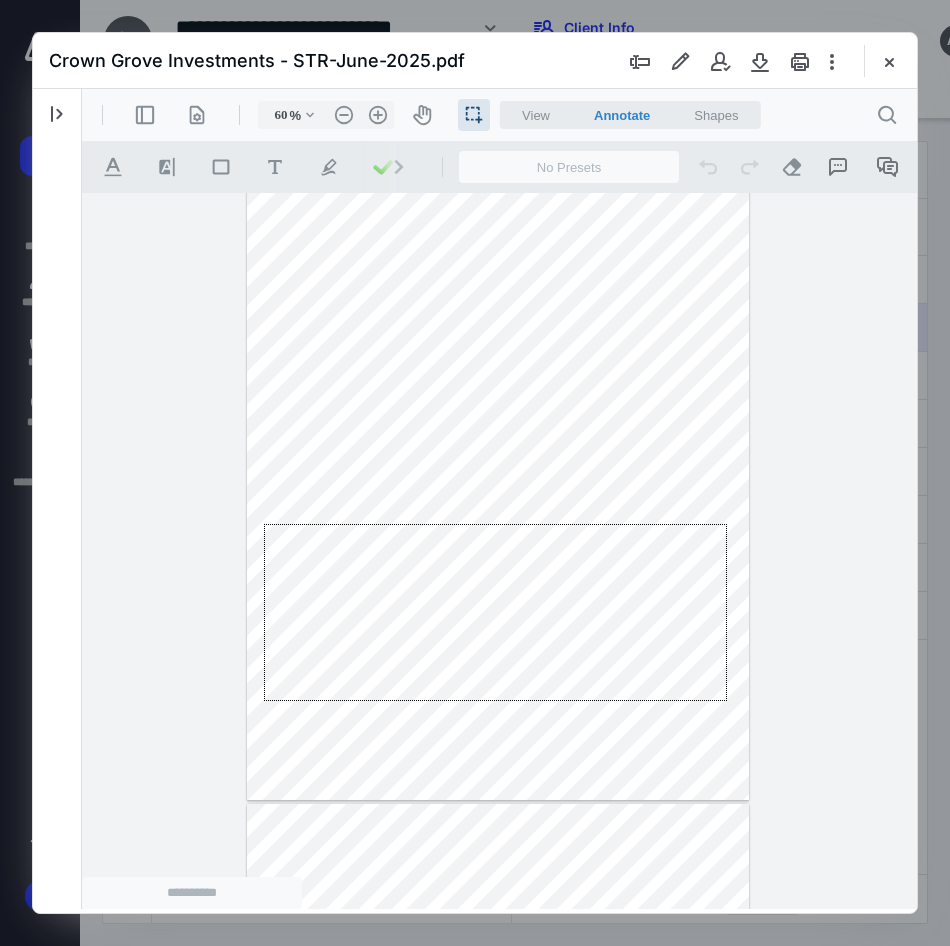 drag, startPoint x: 264, startPoint y: 524, endPoint x: 727, endPoint y: 701, distance: 495.67932 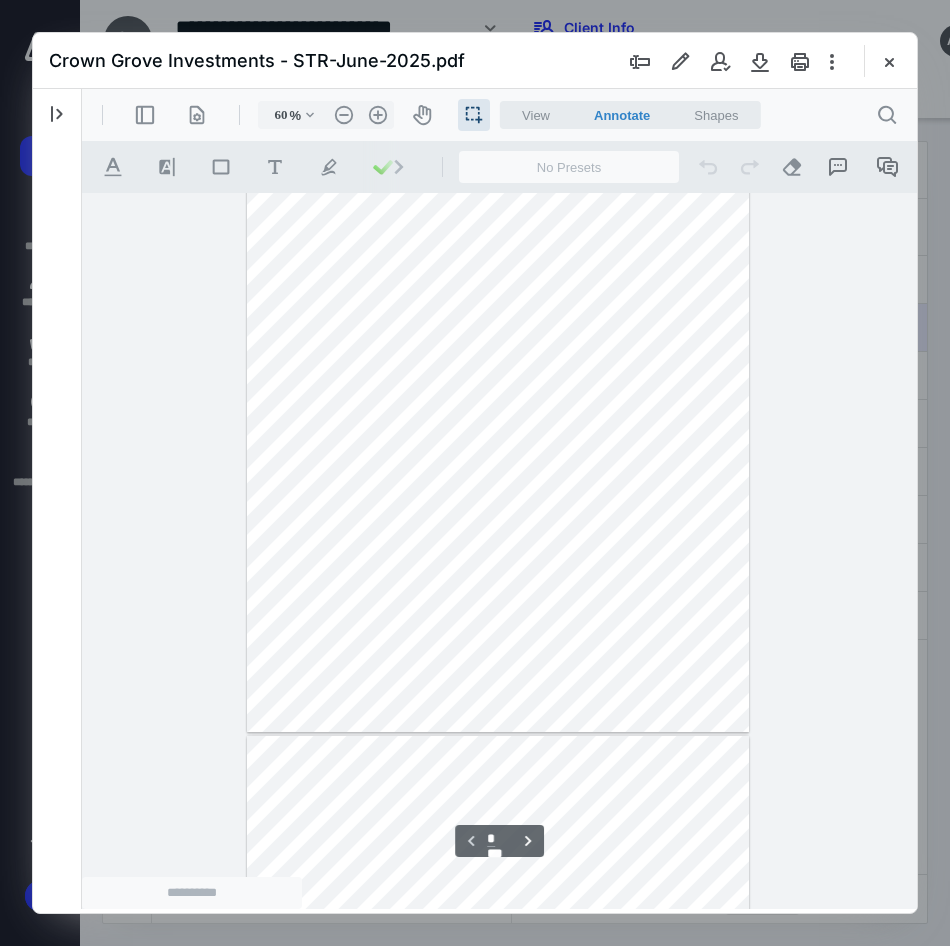 scroll, scrollTop: 206, scrollLeft: 0, axis: vertical 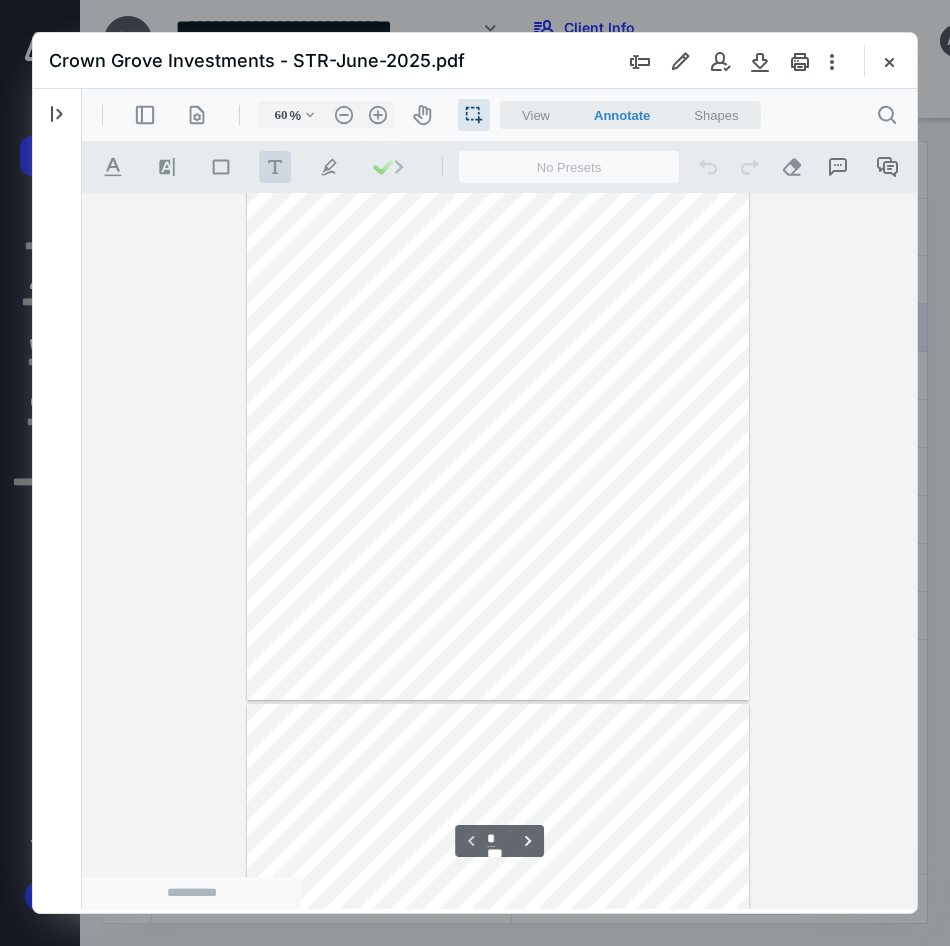 click on ".cls-1{fill:#abb0c4;} icon - tool - text - free text" at bounding box center (275, 167) 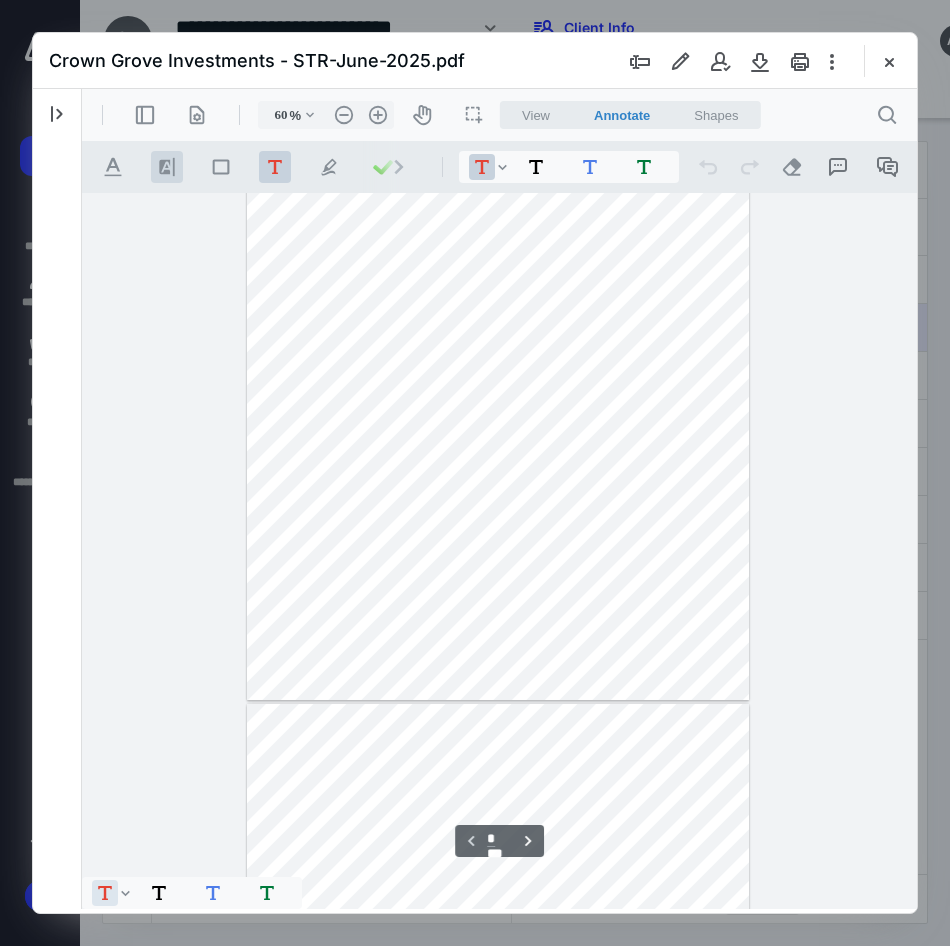 click on ".cls-1{fill:#8c8c8c;} icon - line - tool - highlight" at bounding box center (167, 167) 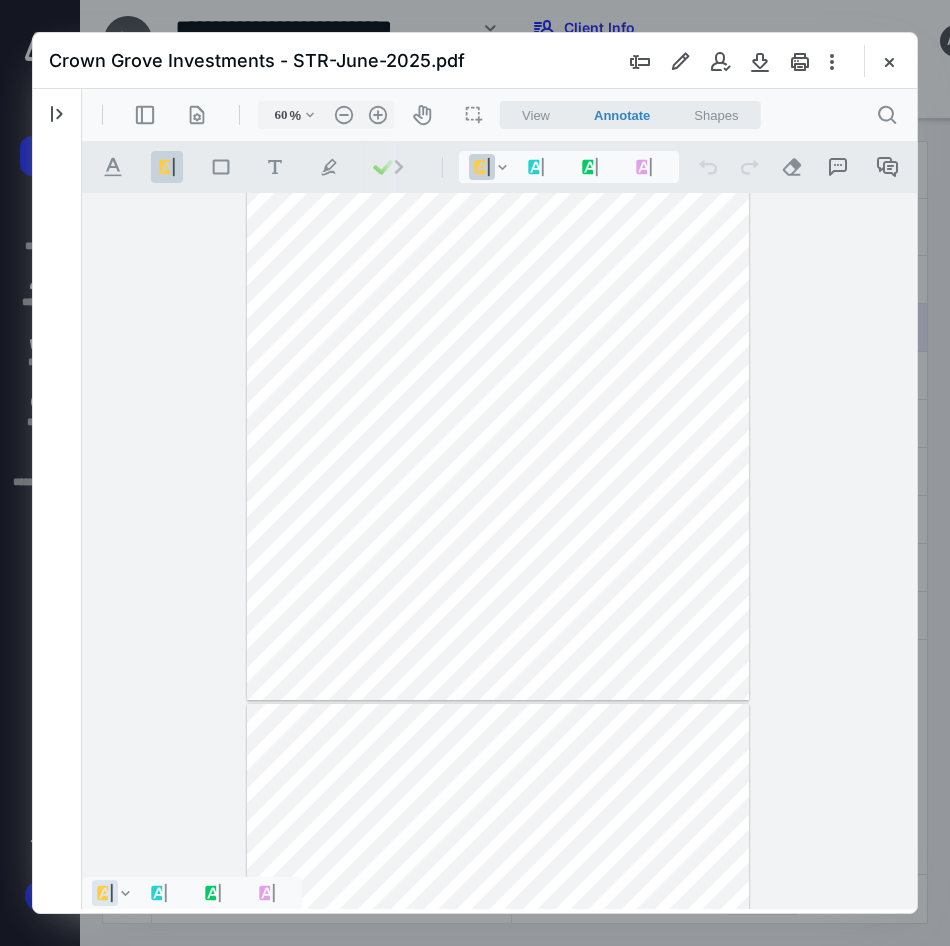 drag, startPoint x: 262, startPoint y: 434, endPoint x: 733, endPoint y: 599, distance: 499.06512 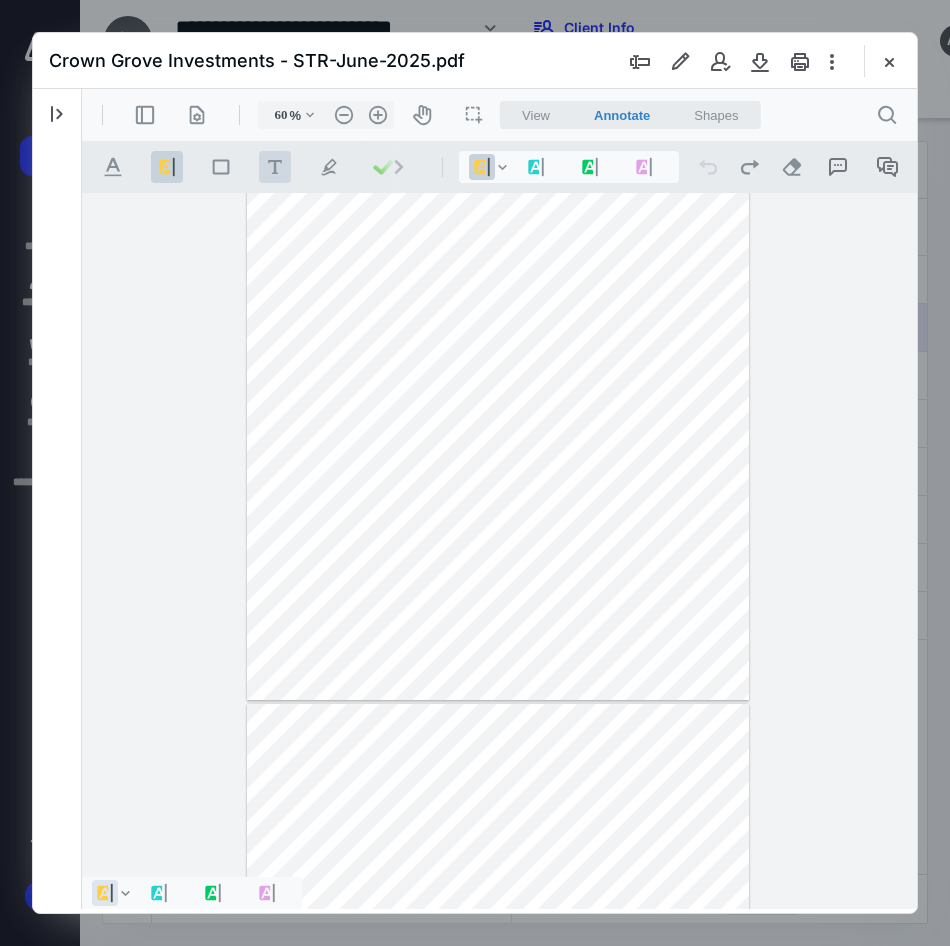 click on ".cls-1{fill:#abb0c4;} icon - tool - text manipulation - underline .cls-1{fill:#8c8c8c;} icon - line - tool - highlight  .st0{fill:#868E96;}  .cls-1{fill:#abb0c4;} icon - tool - text - free text .cls-1{fill:#abb0c4;} icon - tool - pen - highlight .cls-1{fill:#abb0c4;} icon - tool - pen - line .cls-1{fill:#abb0c4;} icon - tool - comment - line .cls-1{fill:#abb0c4;} icon - tool - text manipulation - strikethrough .cls-1{fill:#abb0c4;} icon - tool - image - line  .st0{fill:#868E96;}" at bounding box center [256, 167] 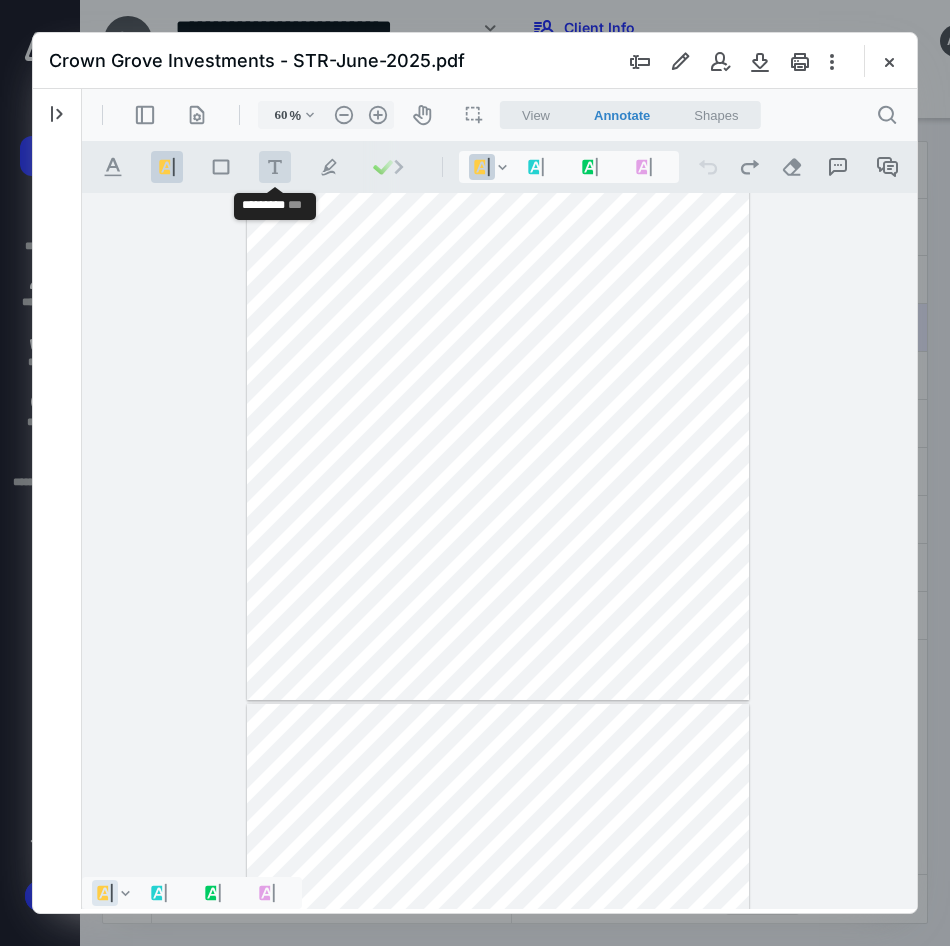 click on ".cls-1{fill:#abb0c4;} icon - tool - text - free text" at bounding box center [275, 167] 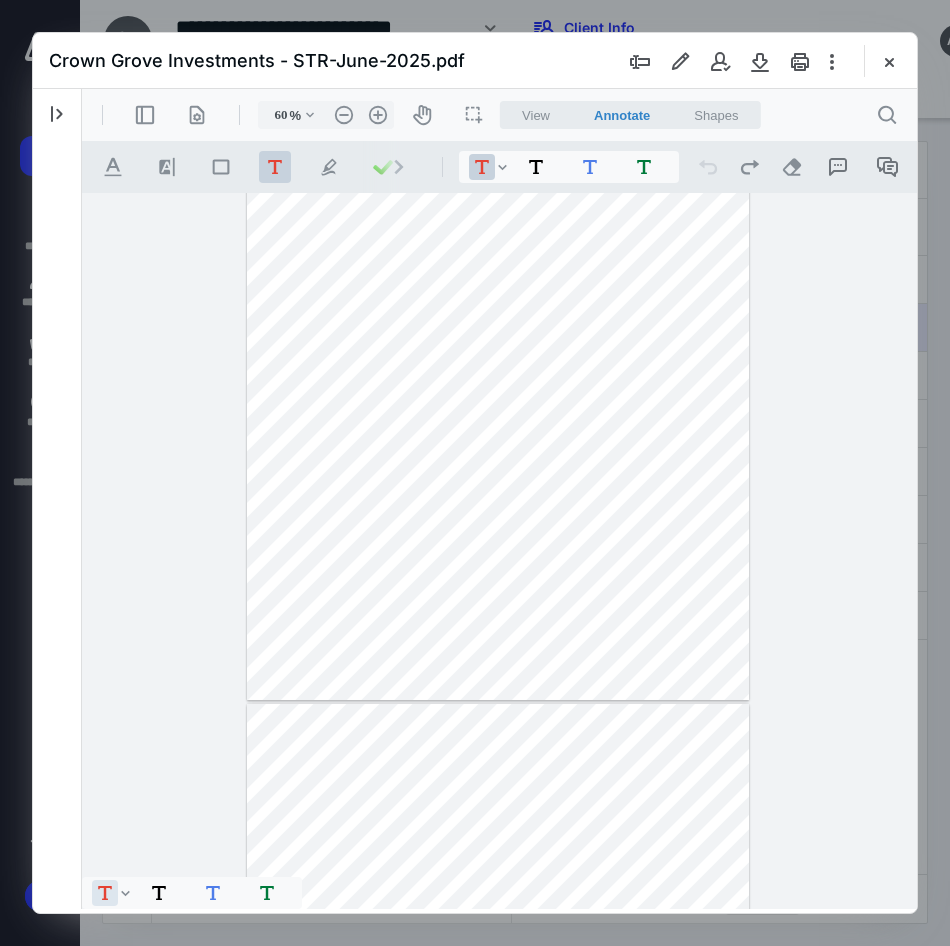 drag, startPoint x: 264, startPoint y: 430, endPoint x: 740, endPoint y: 608, distance: 508.19287 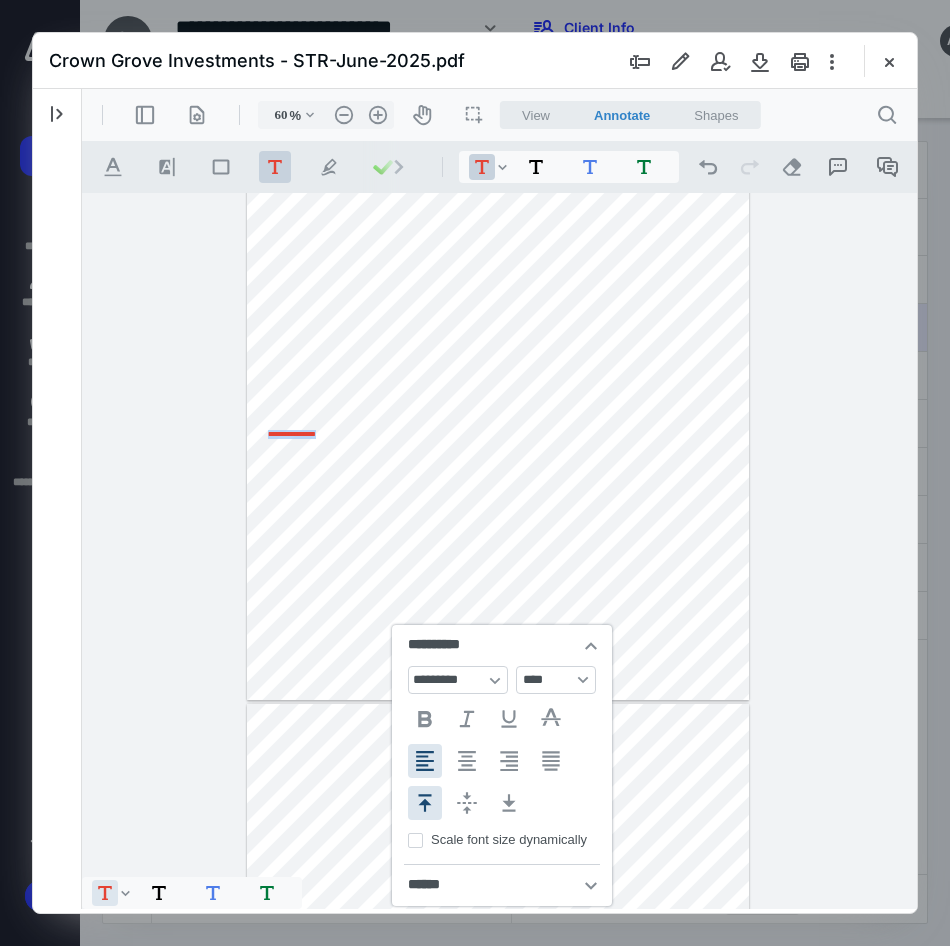 click on "**********" at bounding box center [502, 645] 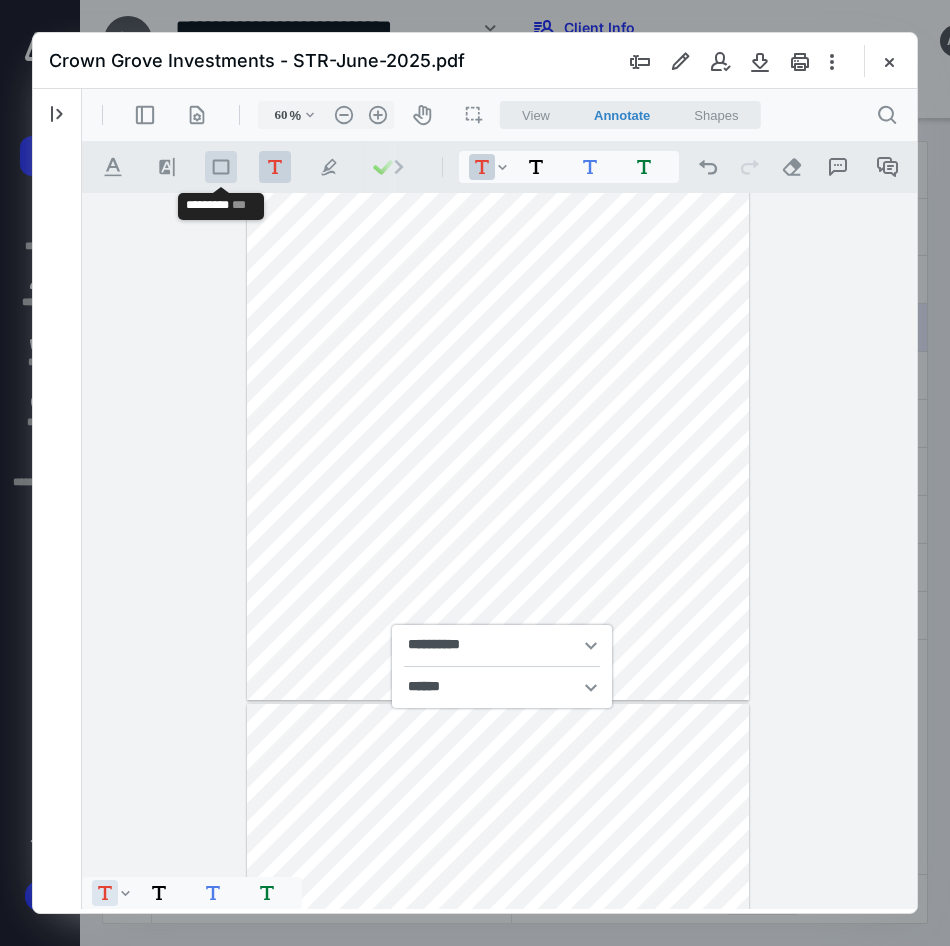 click on ".st0{fill:#868E96;}" at bounding box center [221, 167] 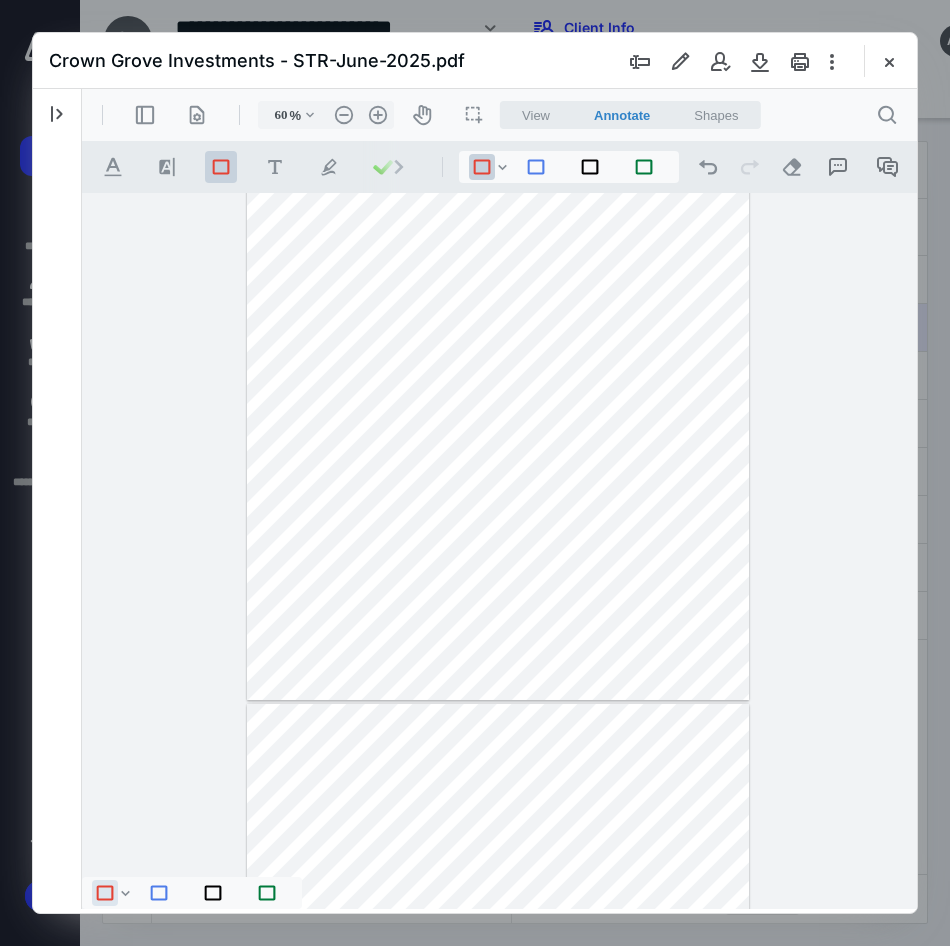 drag, startPoint x: 266, startPoint y: 414, endPoint x: 731, endPoint y: 622, distance: 509.40063 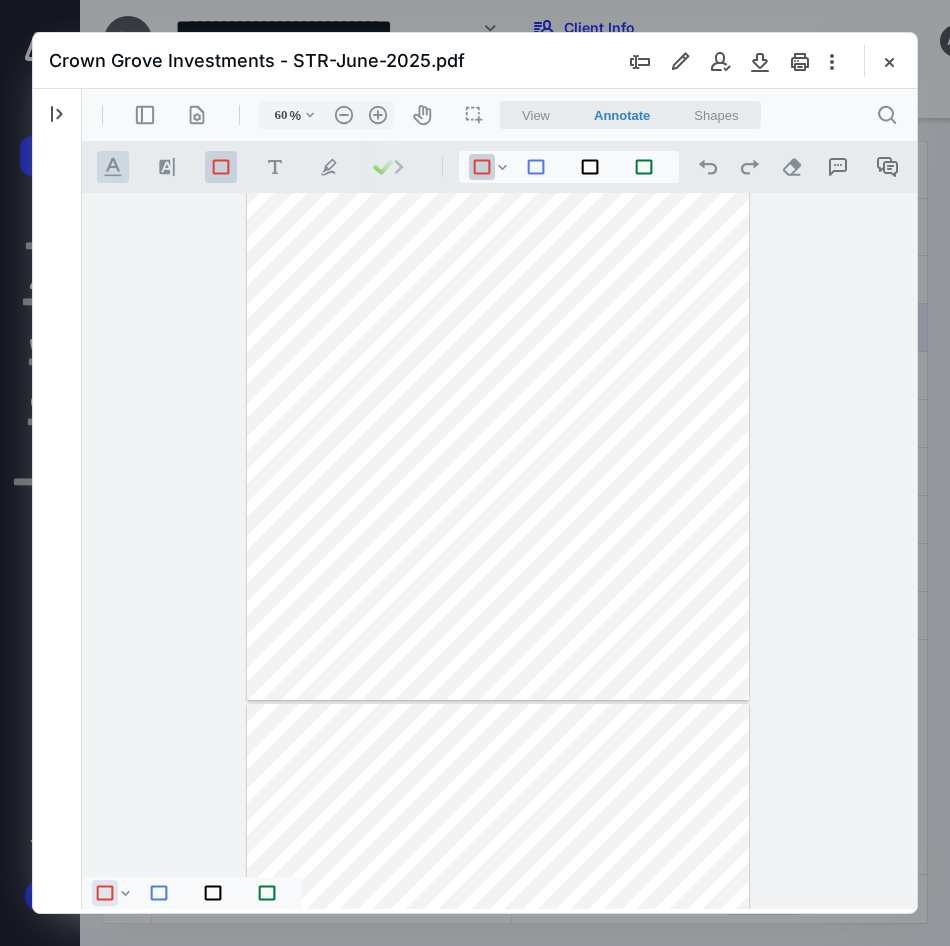 click on ".cls-1{fill:#abb0c4;} icon - tool - text manipulation - underline" at bounding box center [113, 167] 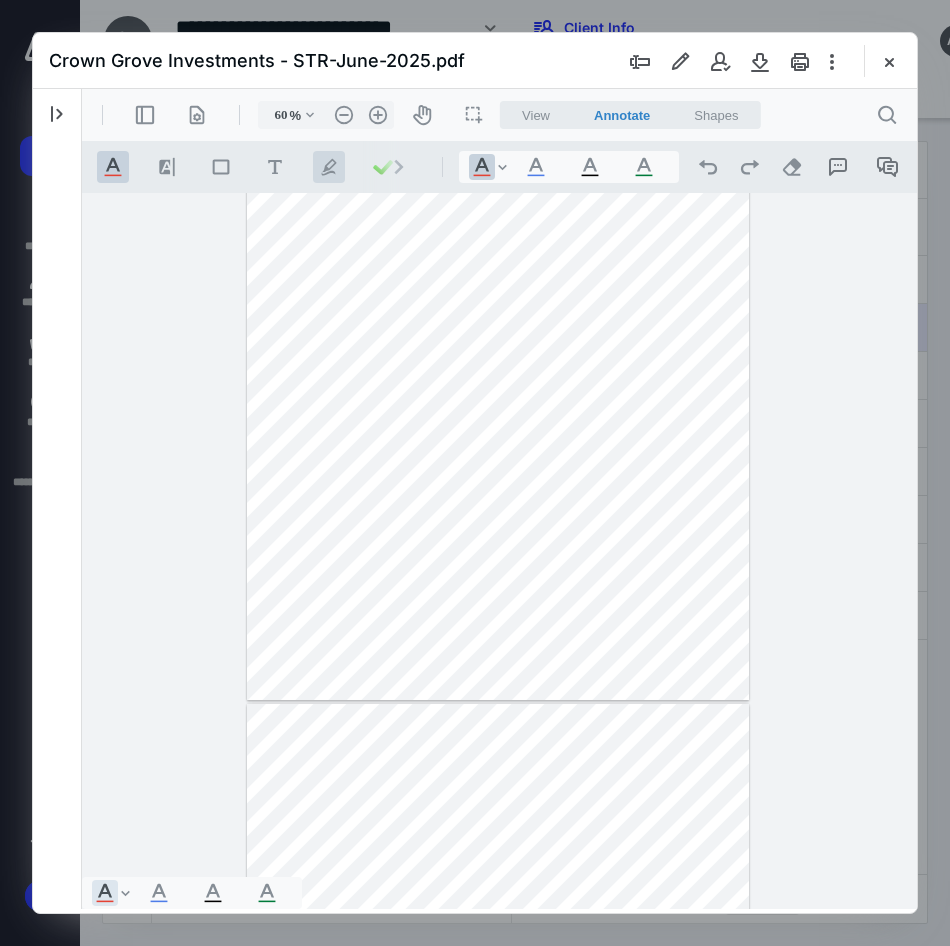 click on ".cls-1{fill:#abb0c4;} icon - tool - pen - highlight" at bounding box center (329, 167) 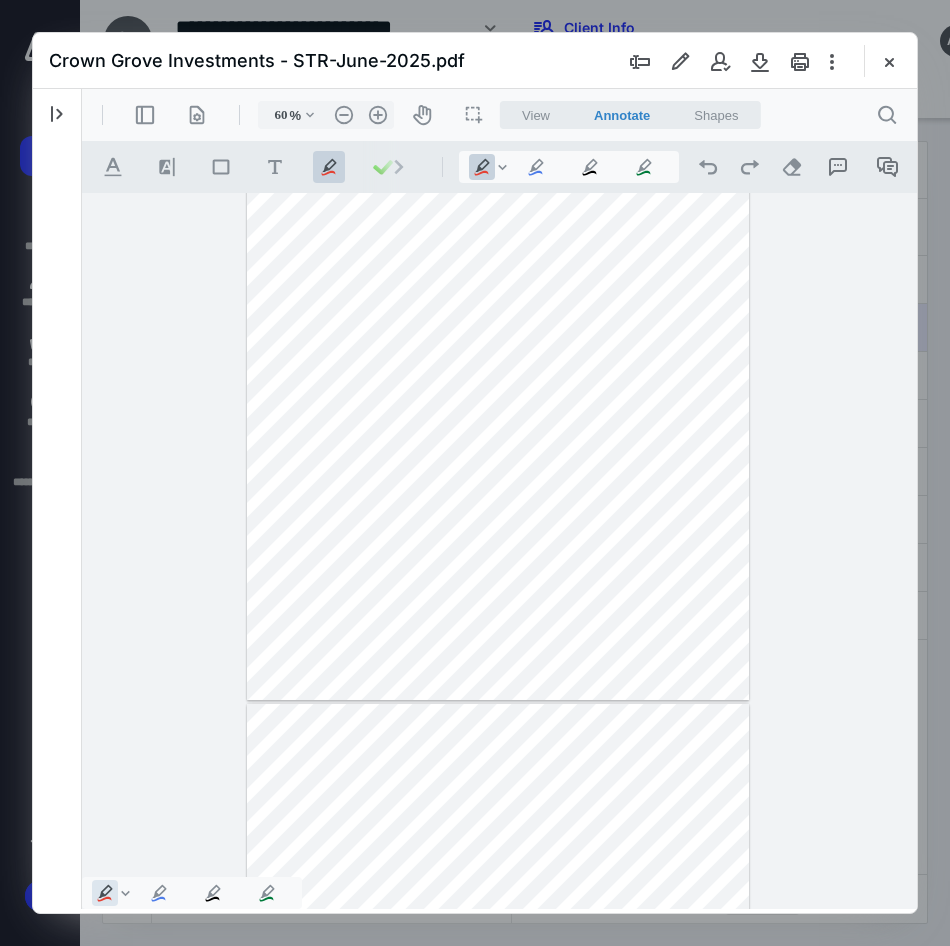 drag, startPoint x: 262, startPoint y: 416, endPoint x: 609, endPoint y: 606, distance: 395.61218 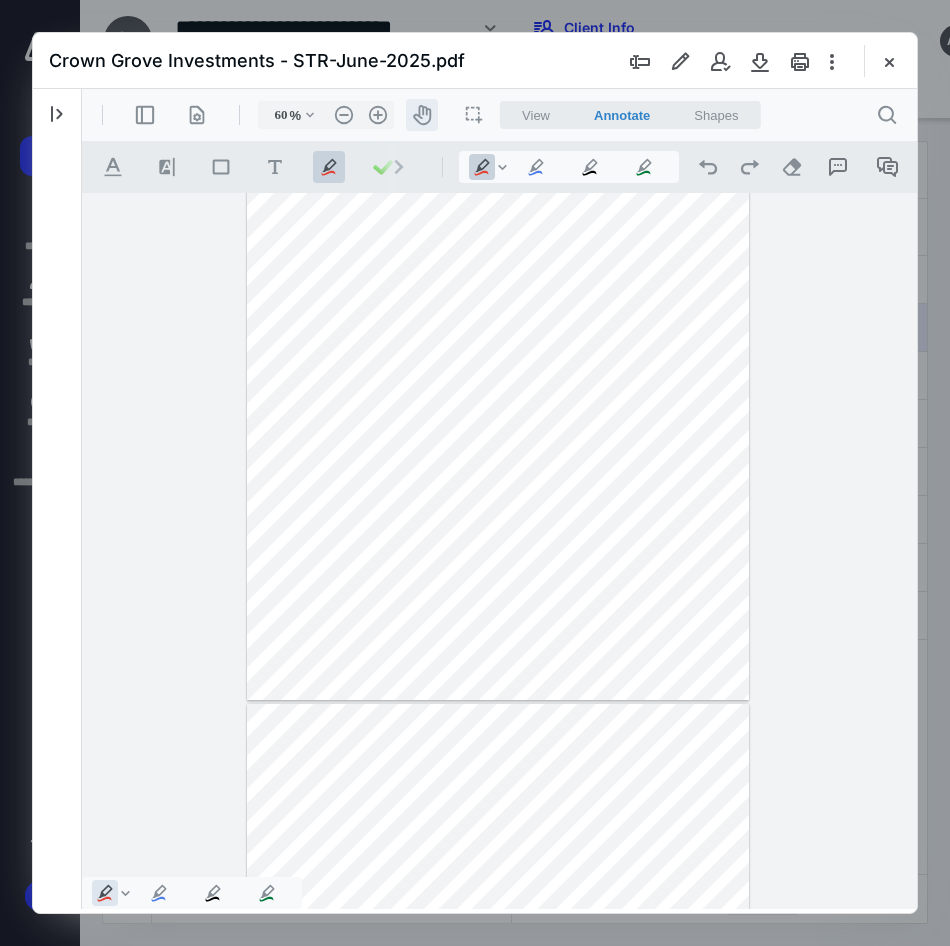 click on "icon-header-pan20" at bounding box center (422, 115) 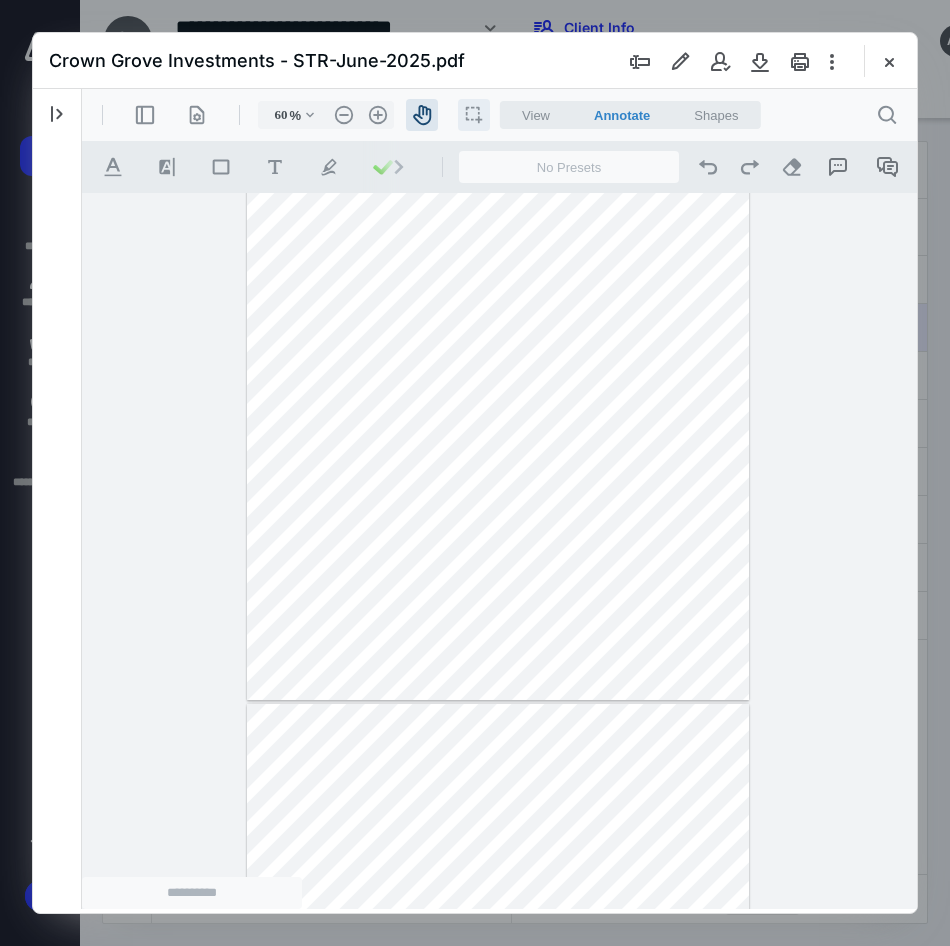 click on "icon / operation / multi select" at bounding box center (474, 115) 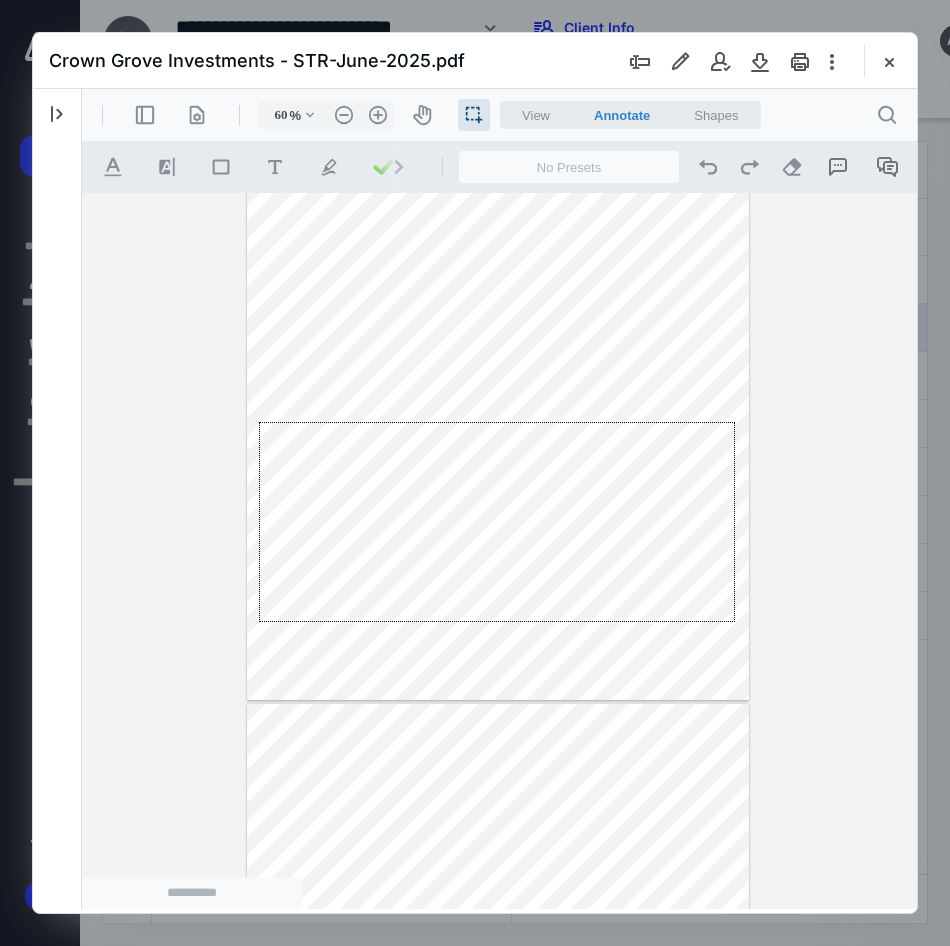drag, startPoint x: 259, startPoint y: 422, endPoint x: 734, endPoint y: 623, distance: 515.7771 